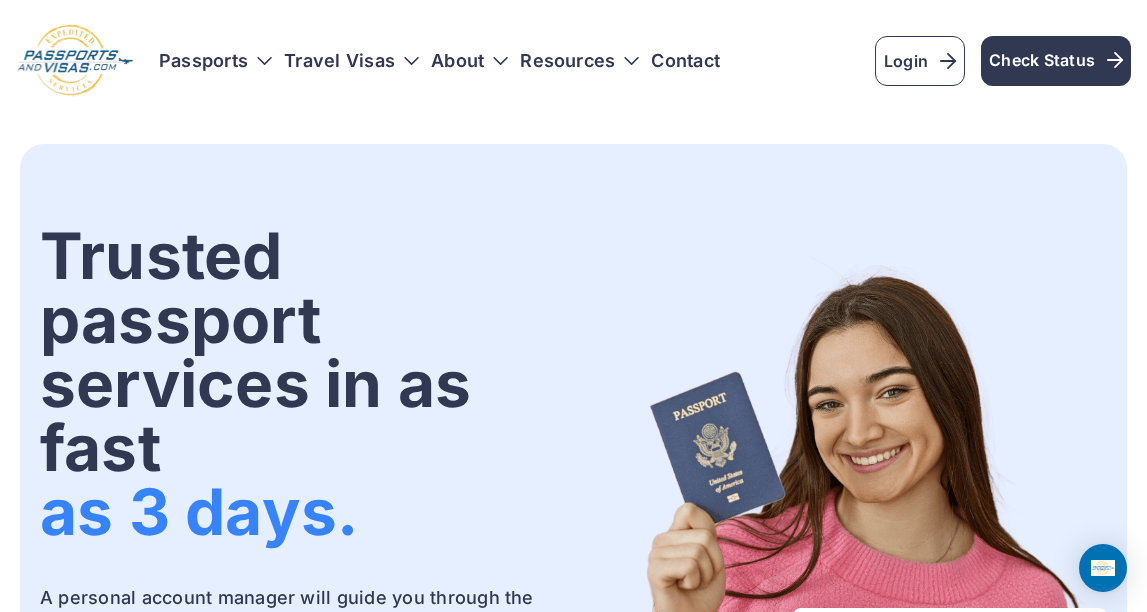 scroll, scrollTop: 0, scrollLeft: 0, axis: both 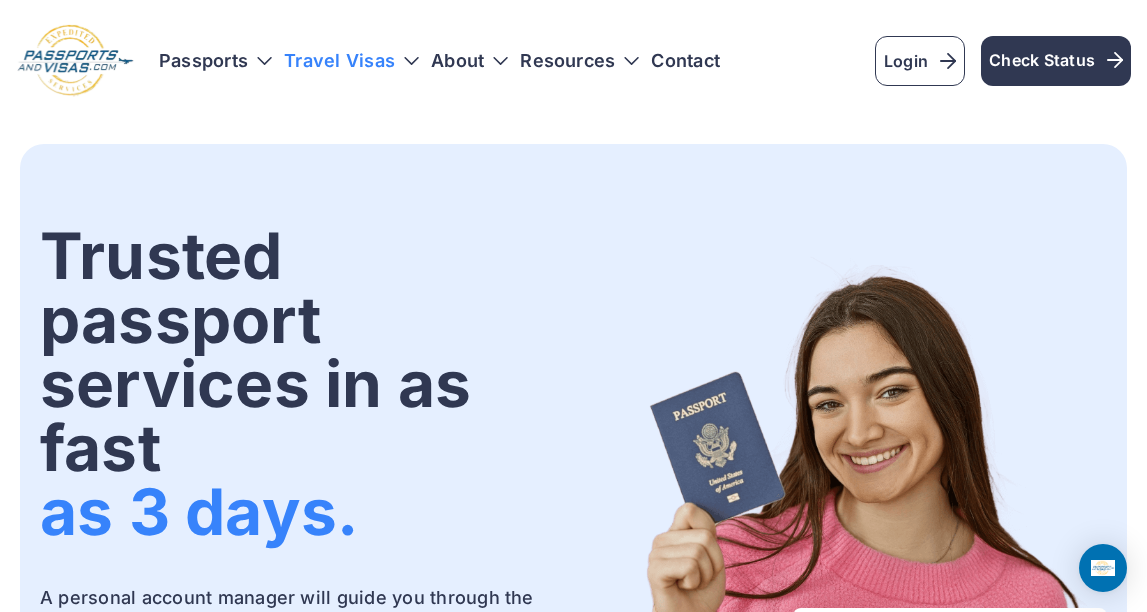 click on "Travel Visas" at bounding box center (351, 61) 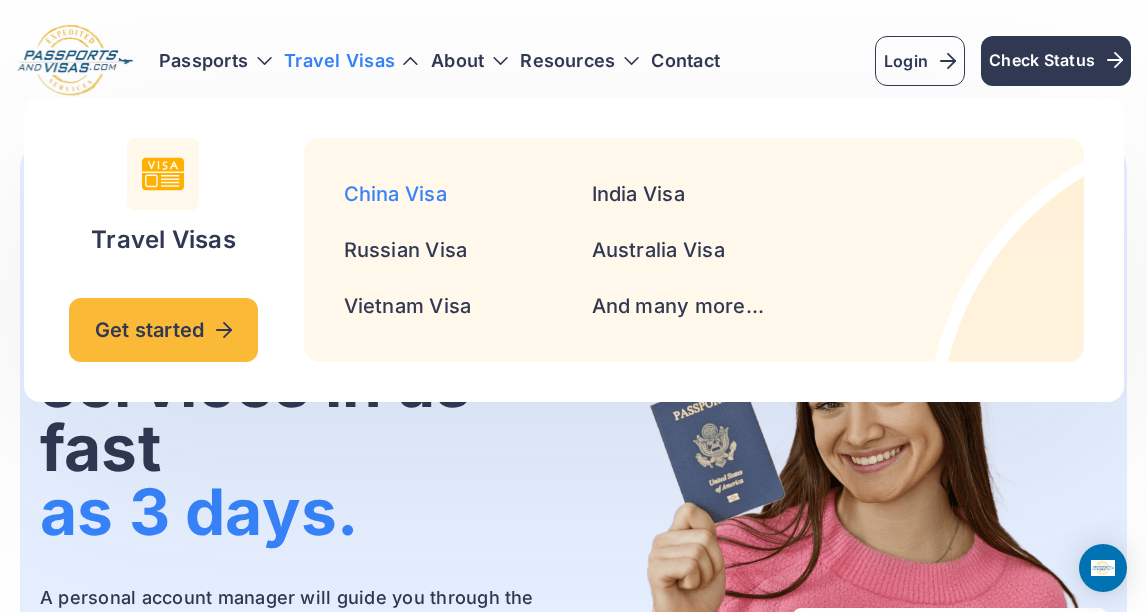 click on "China Visa" at bounding box center [395, 194] 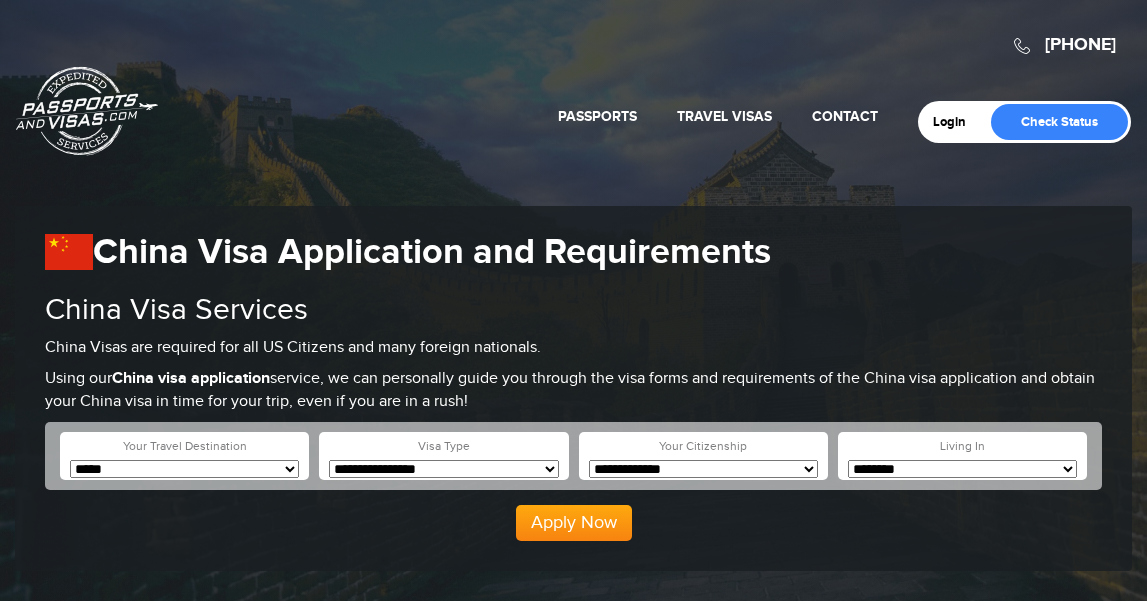 scroll, scrollTop: 0, scrollLeft: 0, axis: both 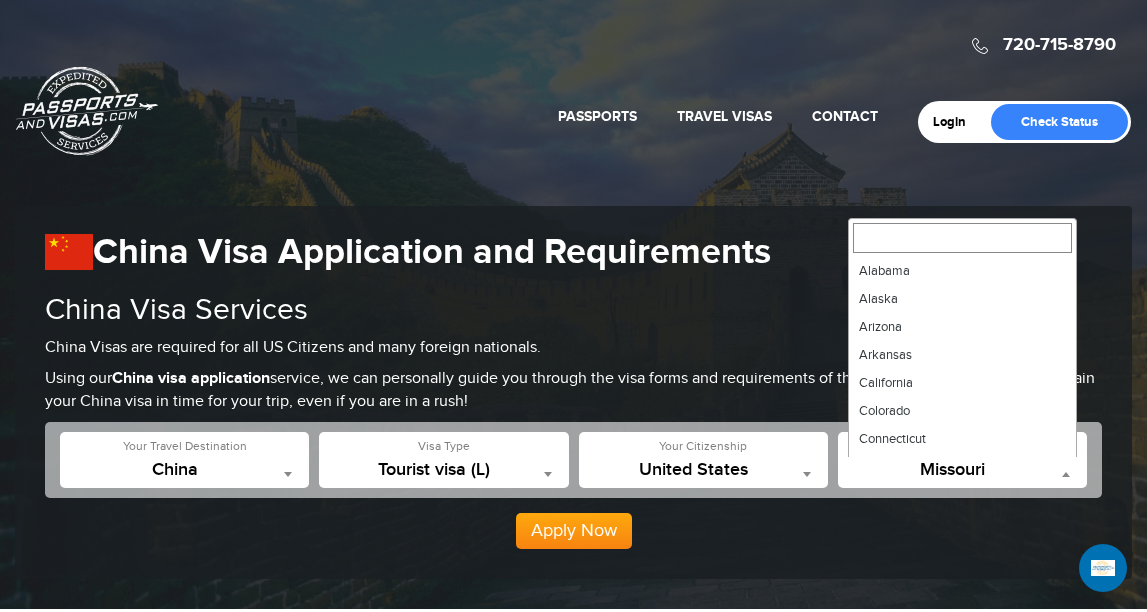 click at bounding box center (1066, 474) 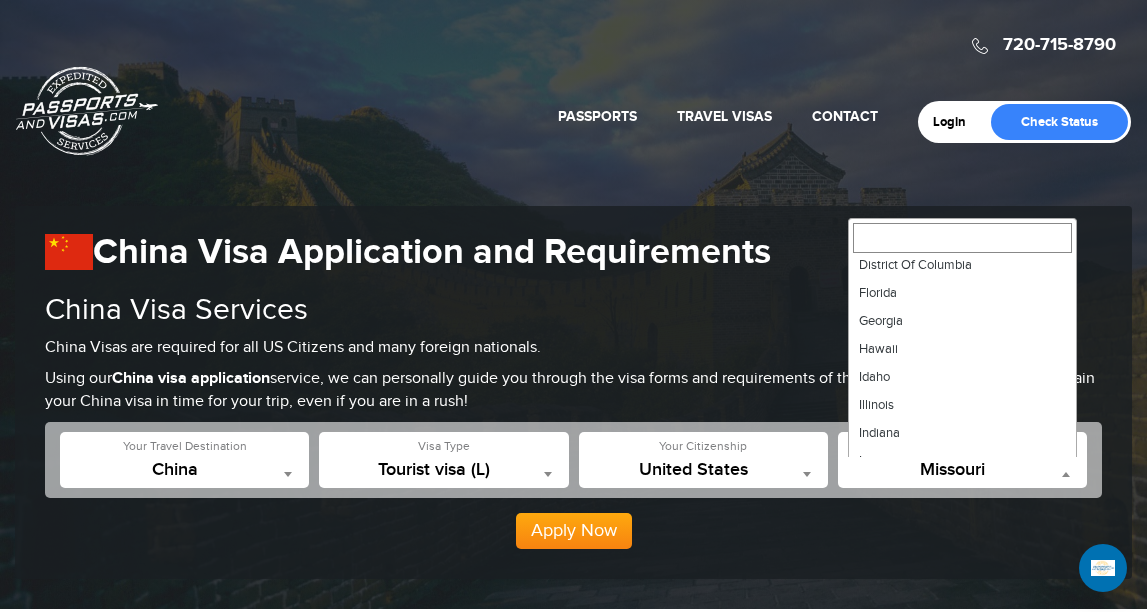 scroll, scrollTop: 207, scrollLeft: 0, axis: vertical 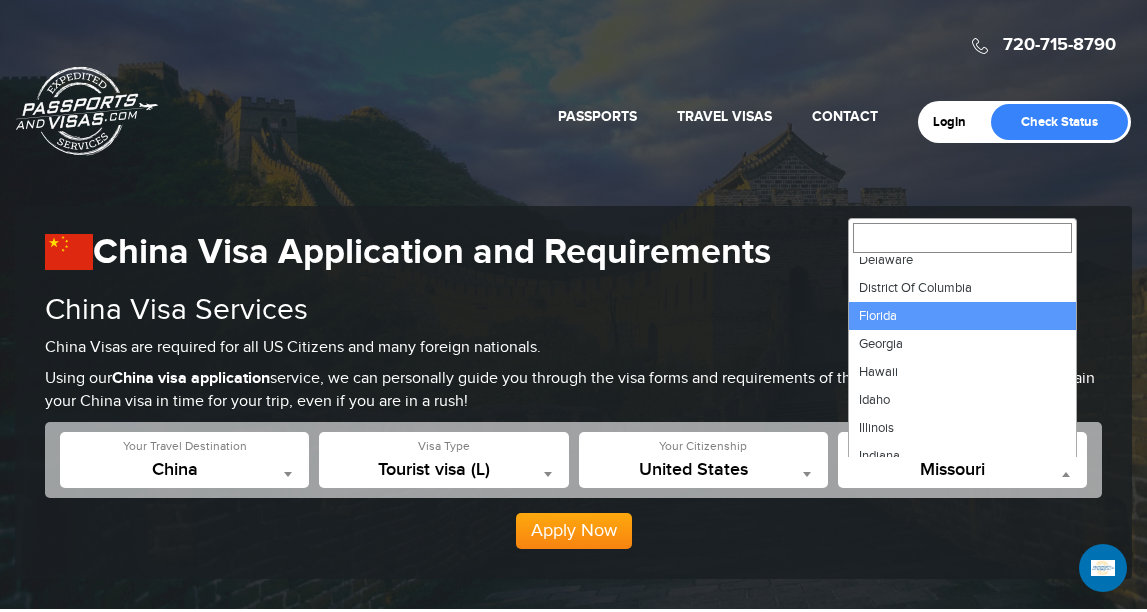 select on "**" 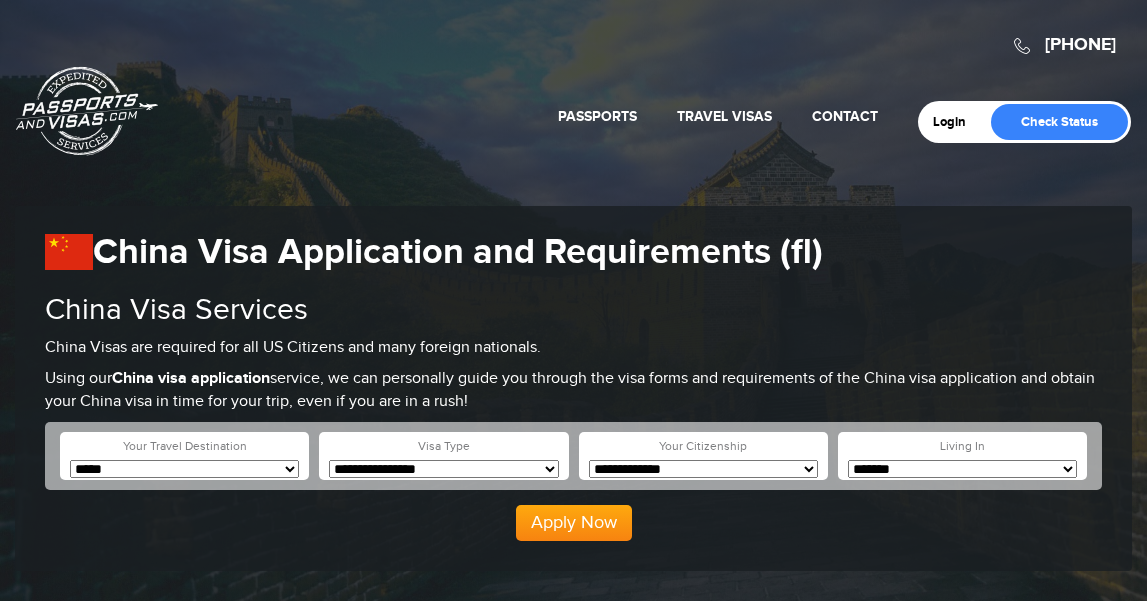 scroll, scrollTop: 0, scrollLeft: 0, axis: both 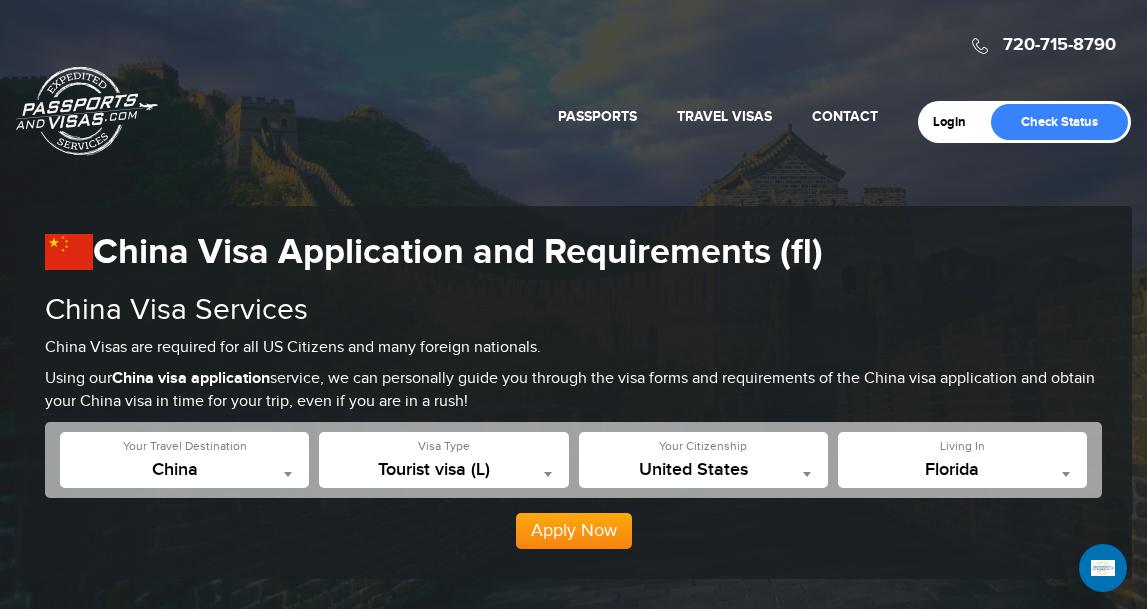 click on "Apply Now" at bounding box center (574, 531) 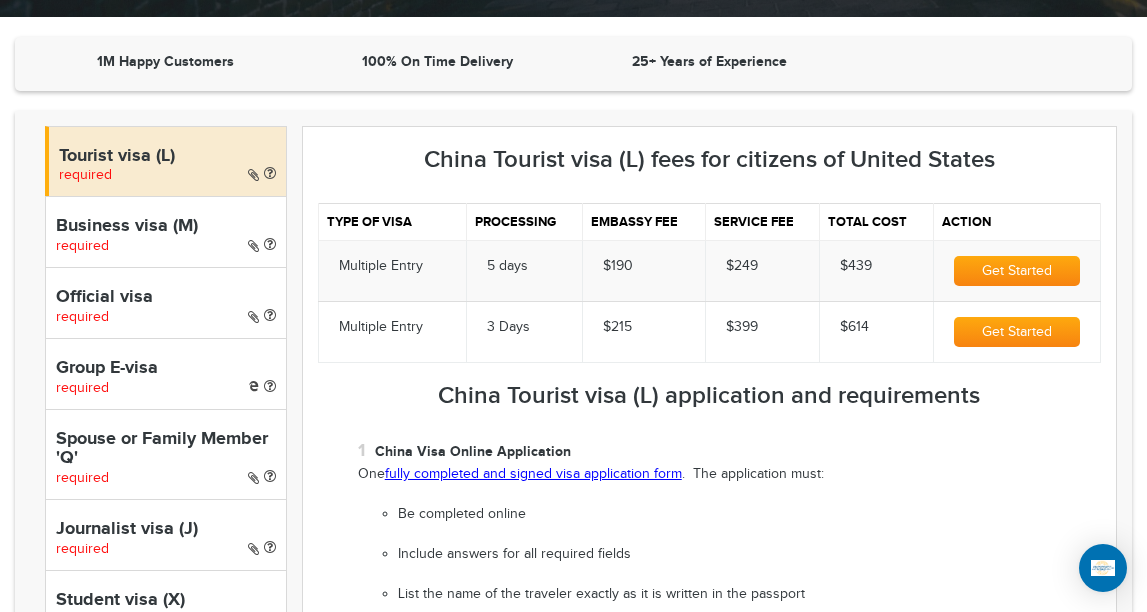scroll, scrollTop: 598, scrollLeft: 0, axis: vertical 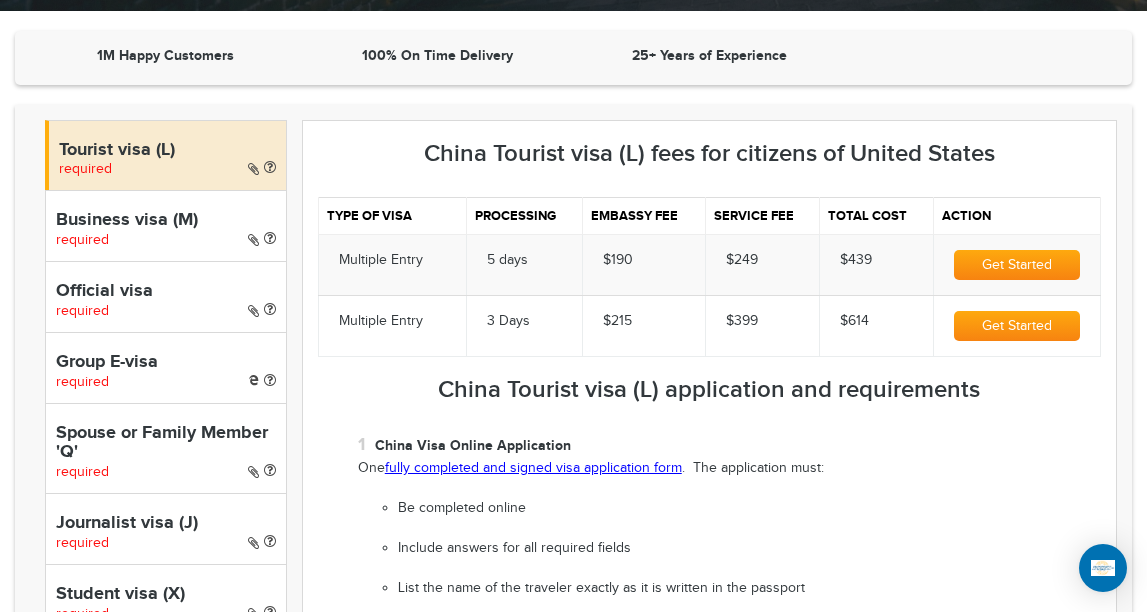 click on "Get Started" at bounding box center [1017, 265] 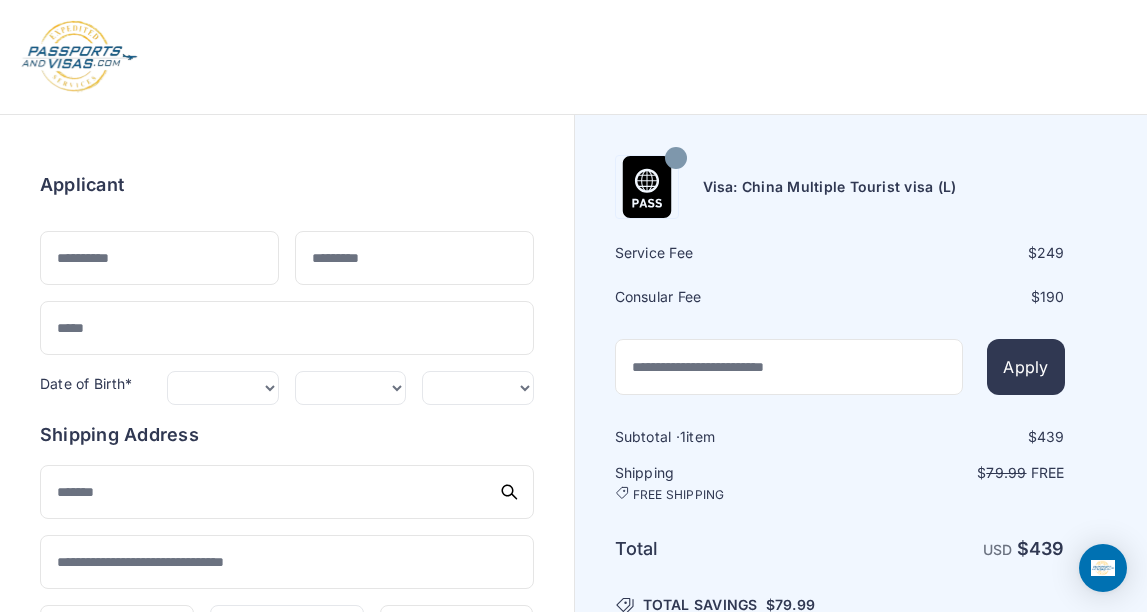 scroll, scrollTop: 0, scrollLeft: 0, axis: both 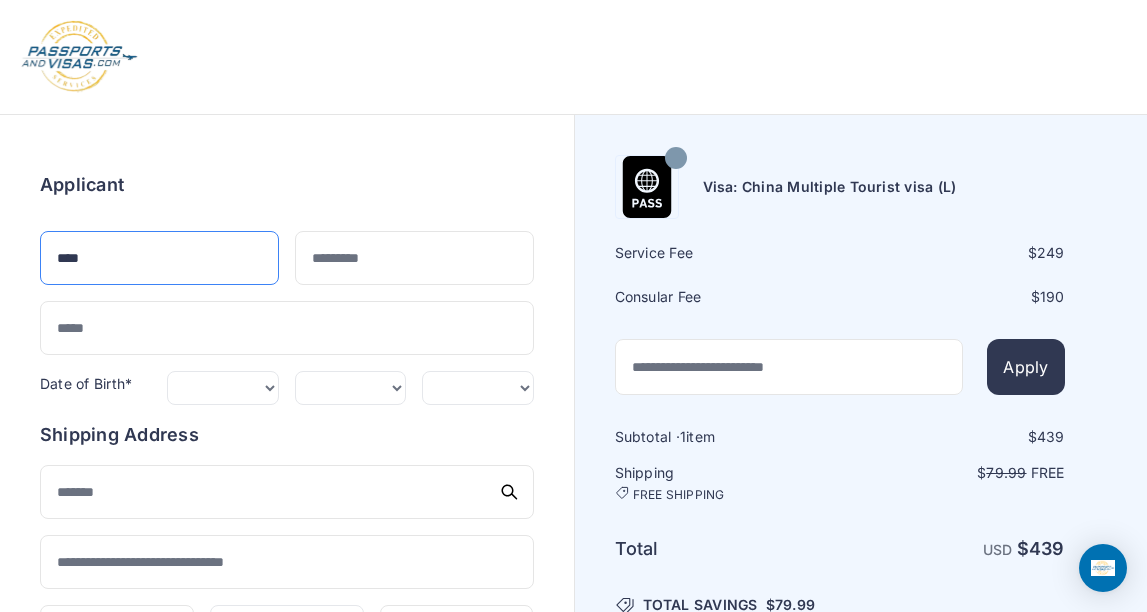 type on "****" 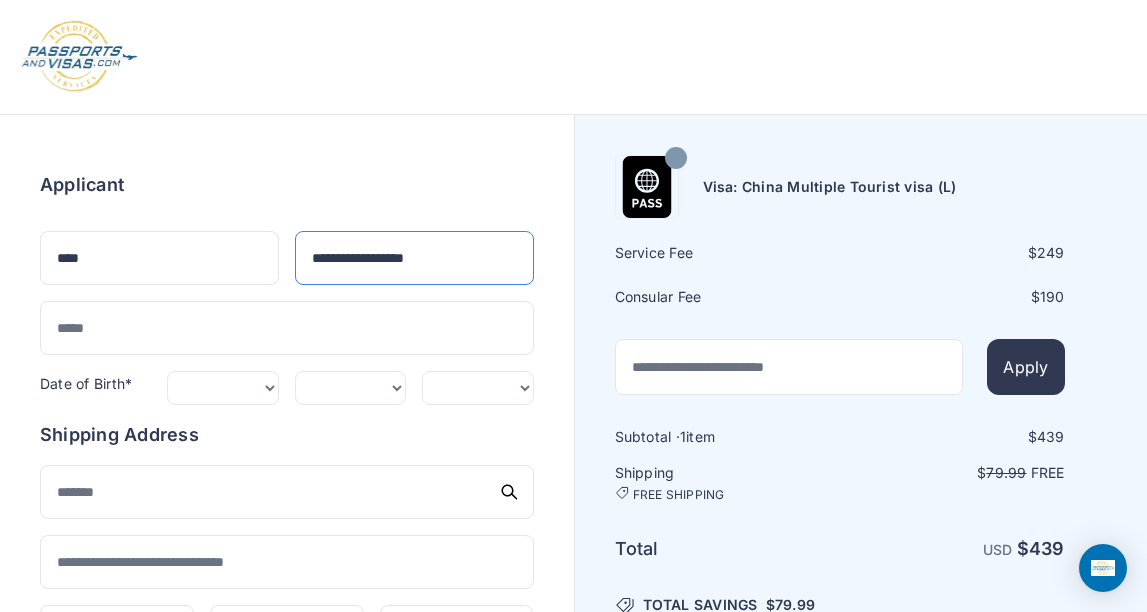 type on "**********" 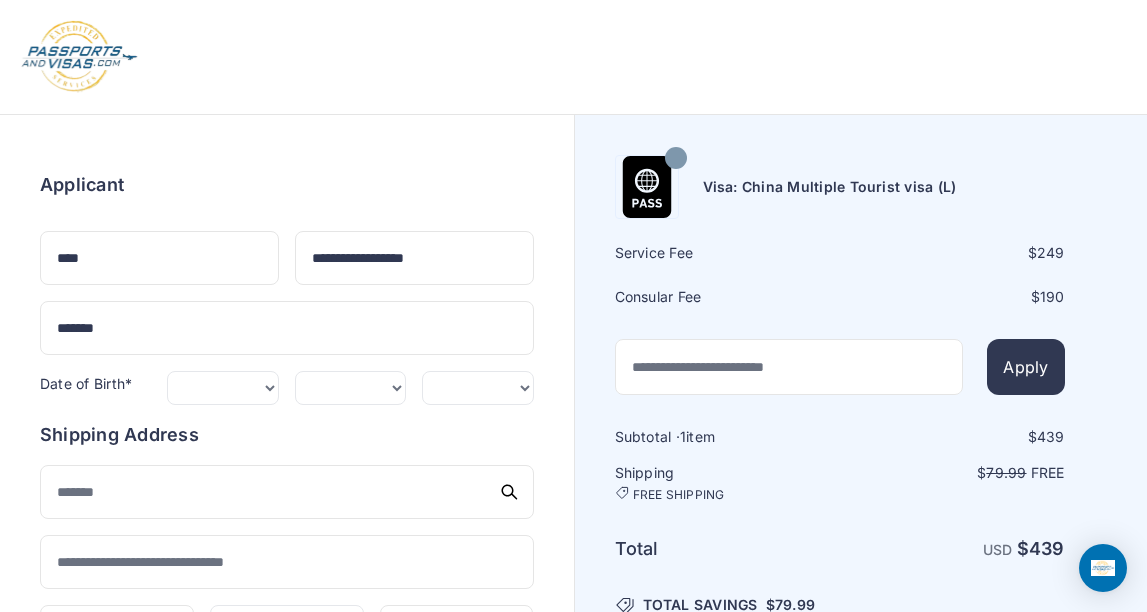 click on "Order summary
$ 439
1" at bounding box center [287, 699] 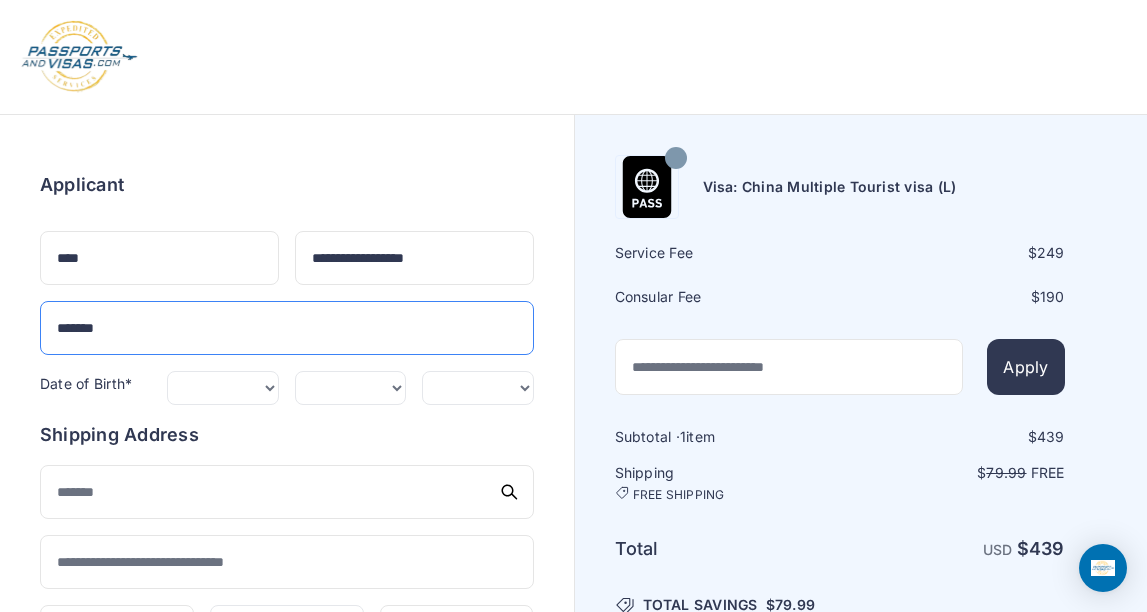 click on "*******" at bounding box center [287, 328] 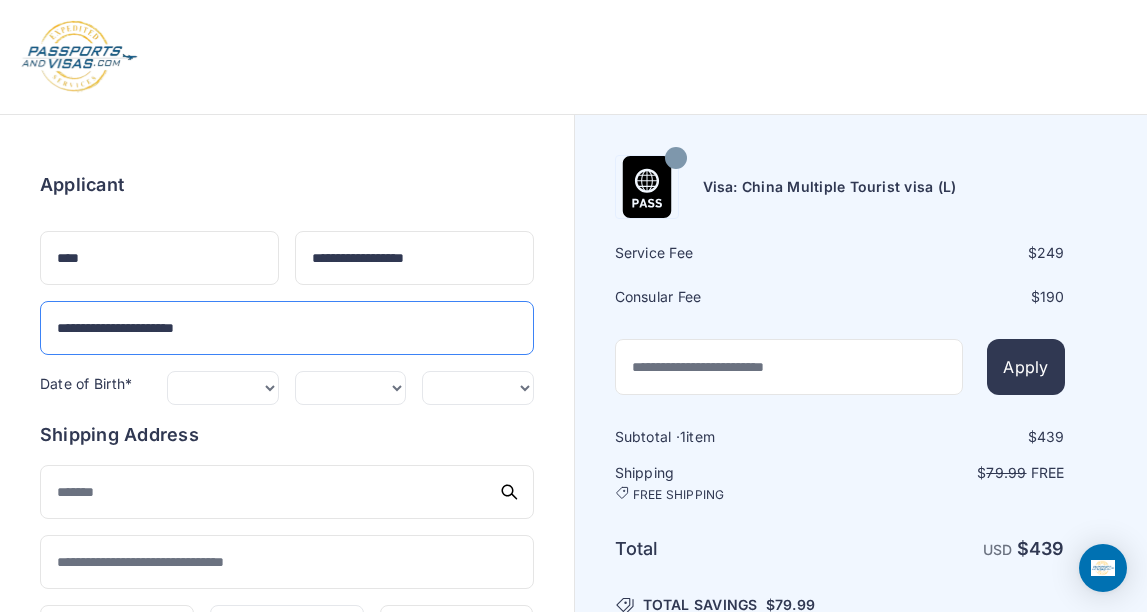 type on "**********" 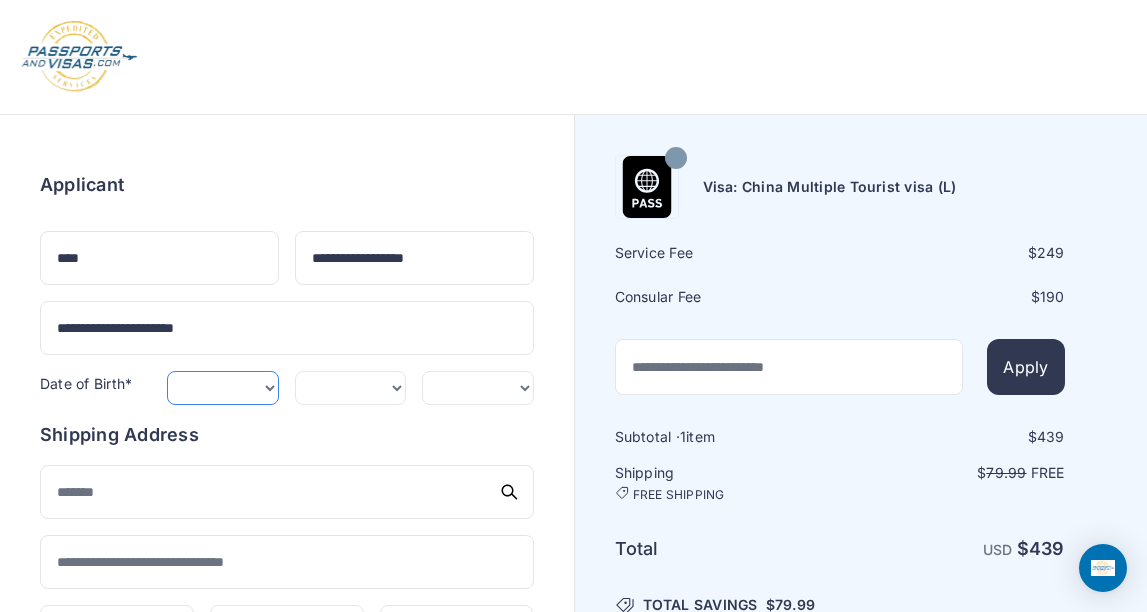 select on "*" 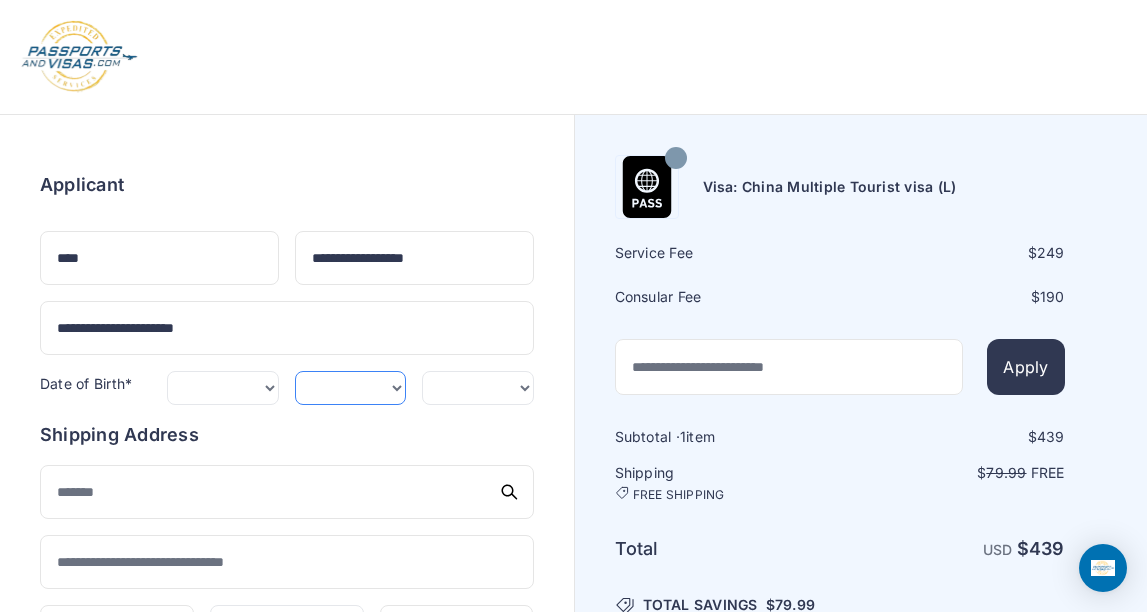 select on "*" 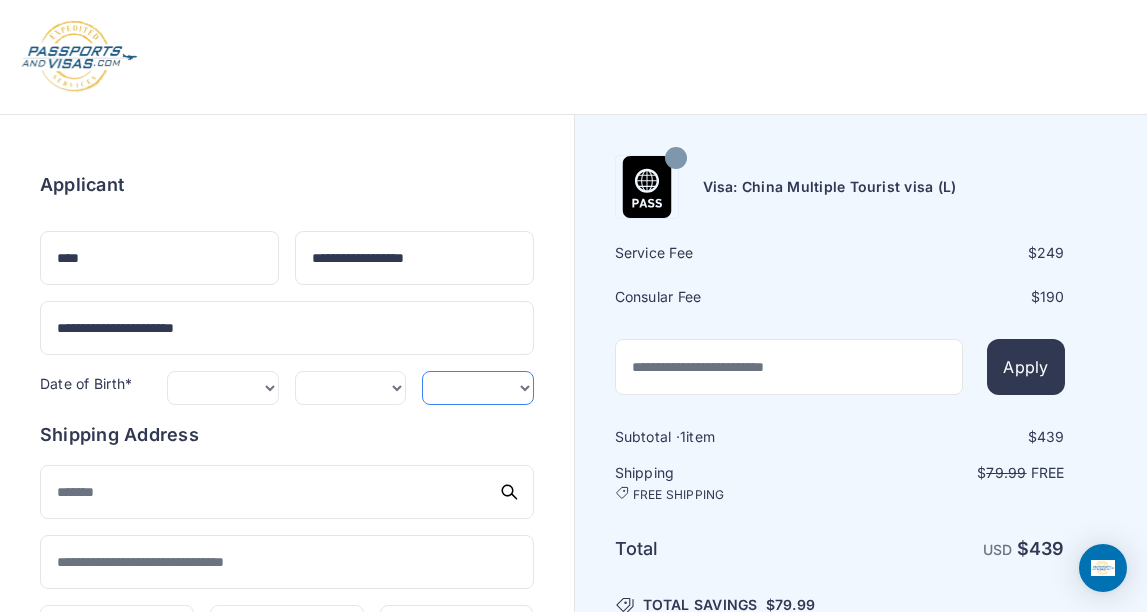 select on "****" 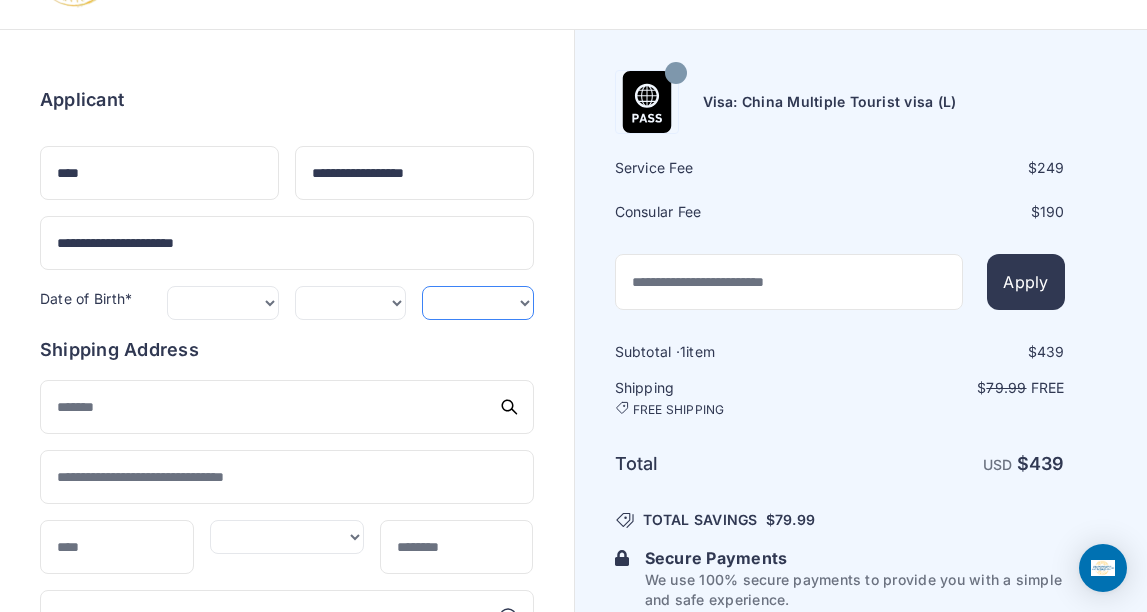 scroll, scrollTop: 86, scrollLeft: 0, axis: vertical 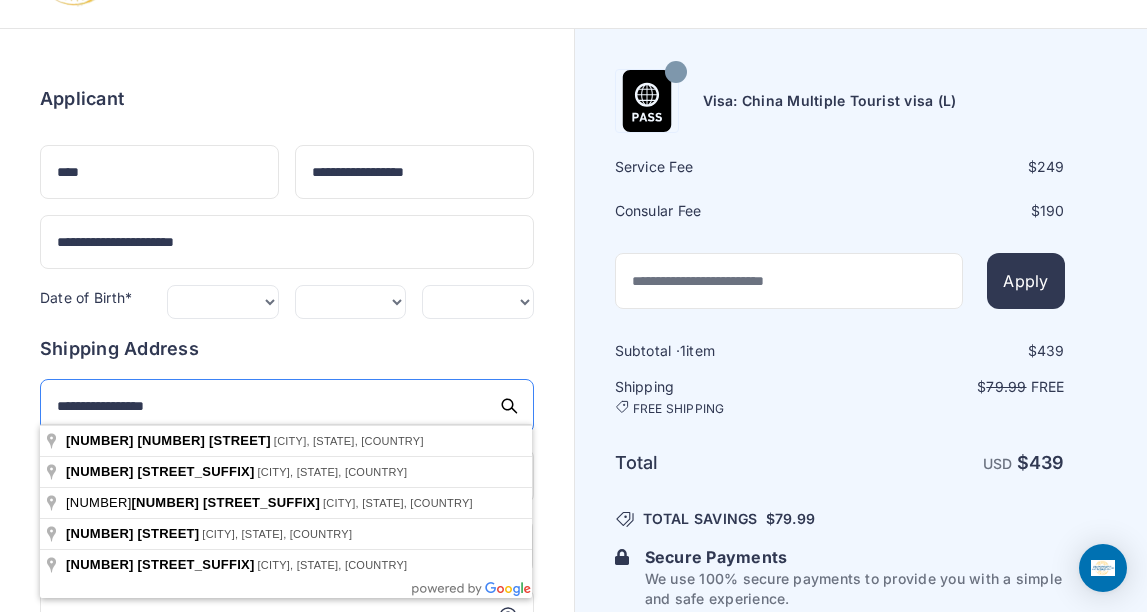 type on "**********" 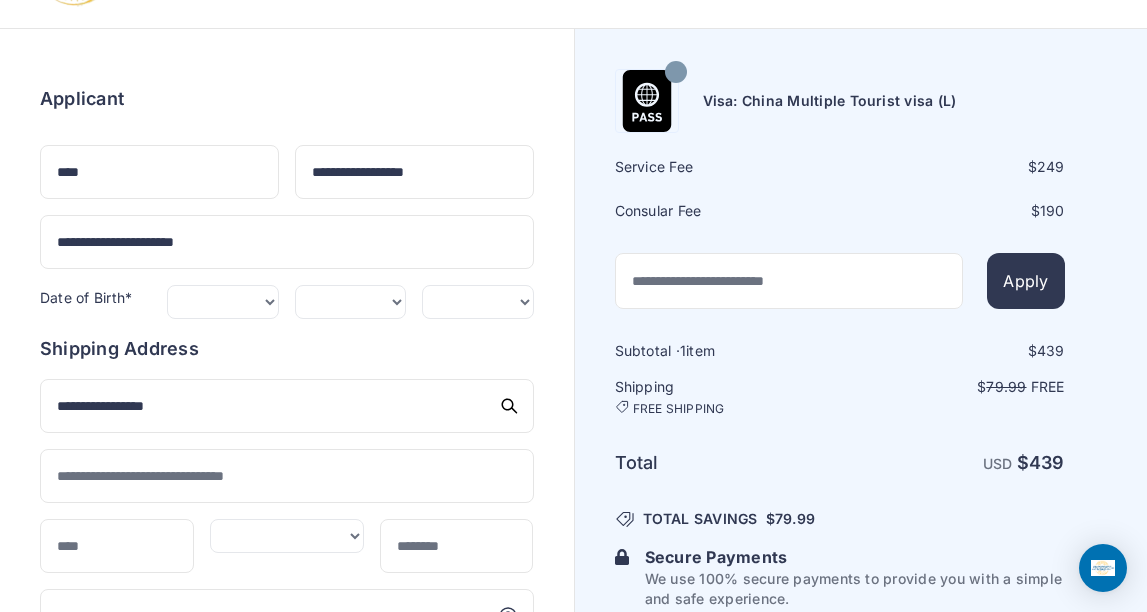 click on "**********" at bounding box center (287, 489) 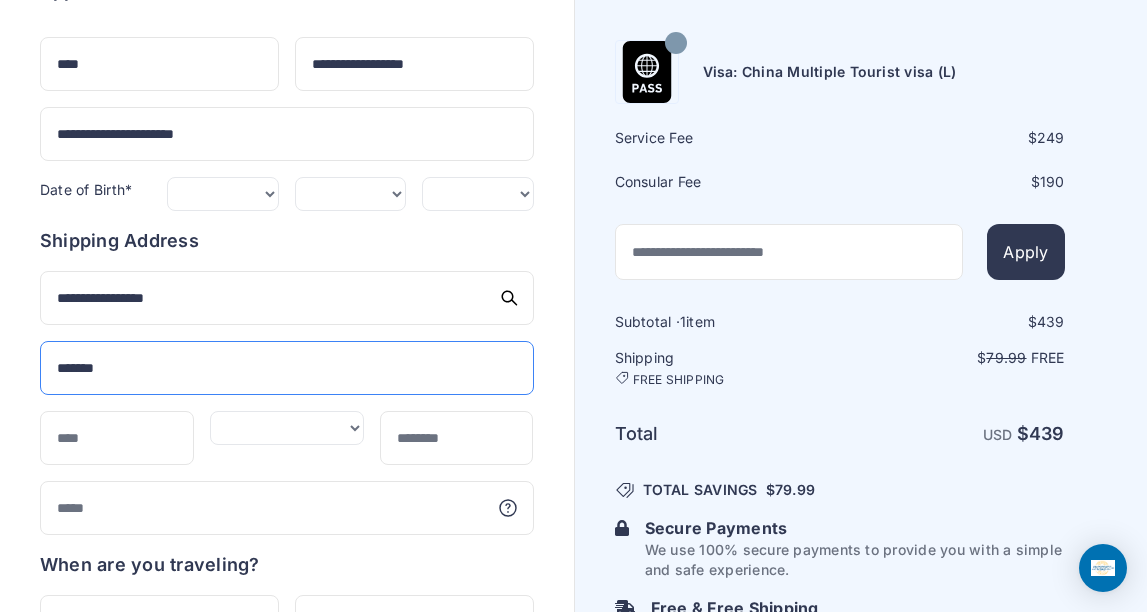 scroll, scrollTop: 195, scrollLeft: 0, axis: vertical 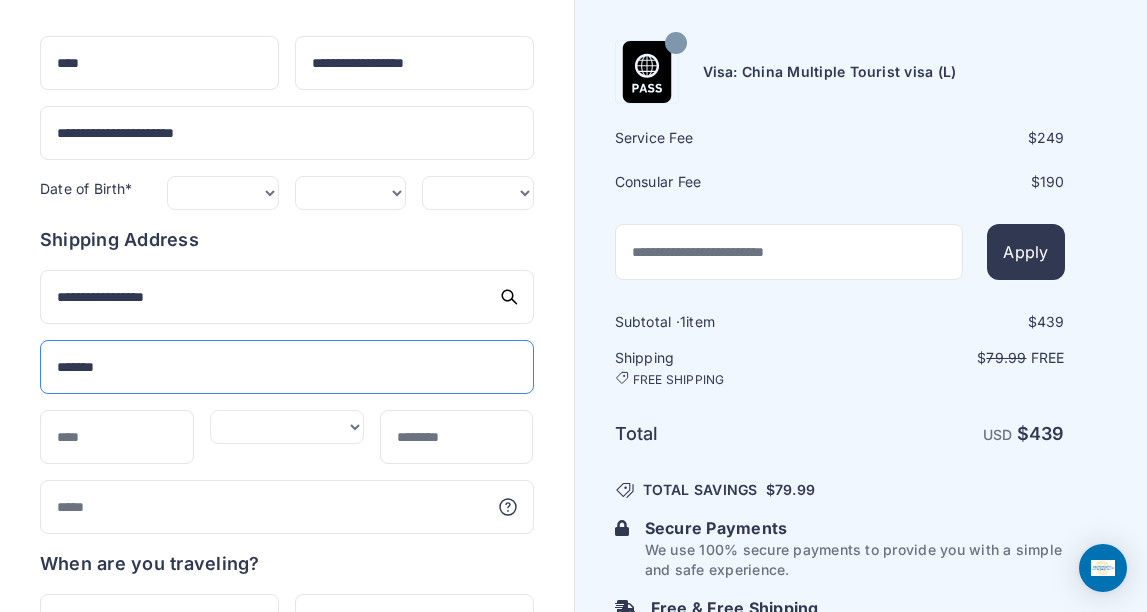 type on "*******" 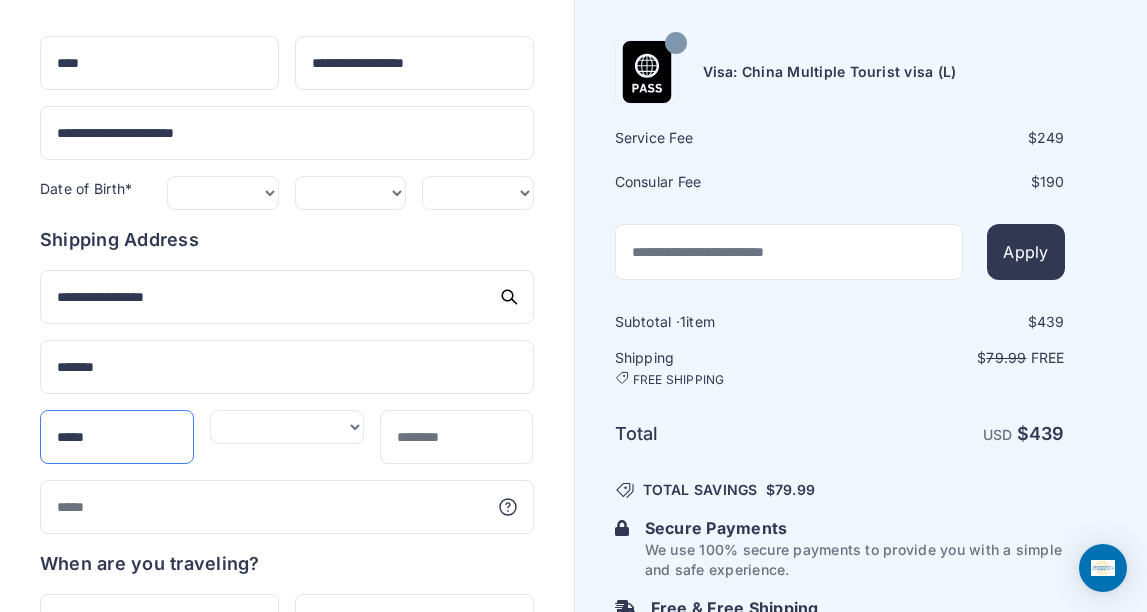 type on "*****" 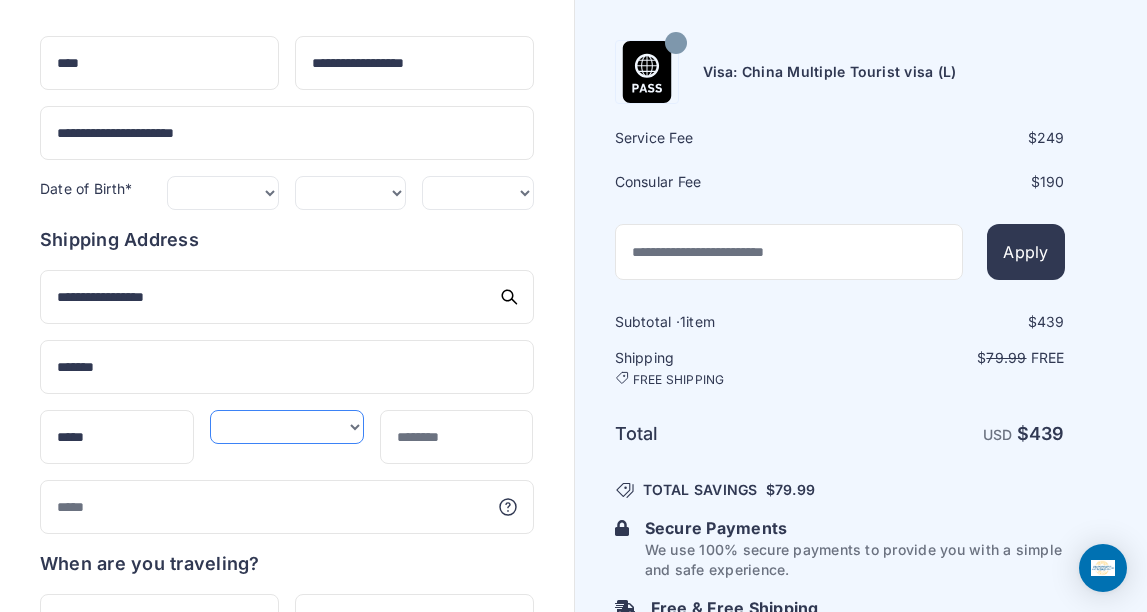 select on "**" 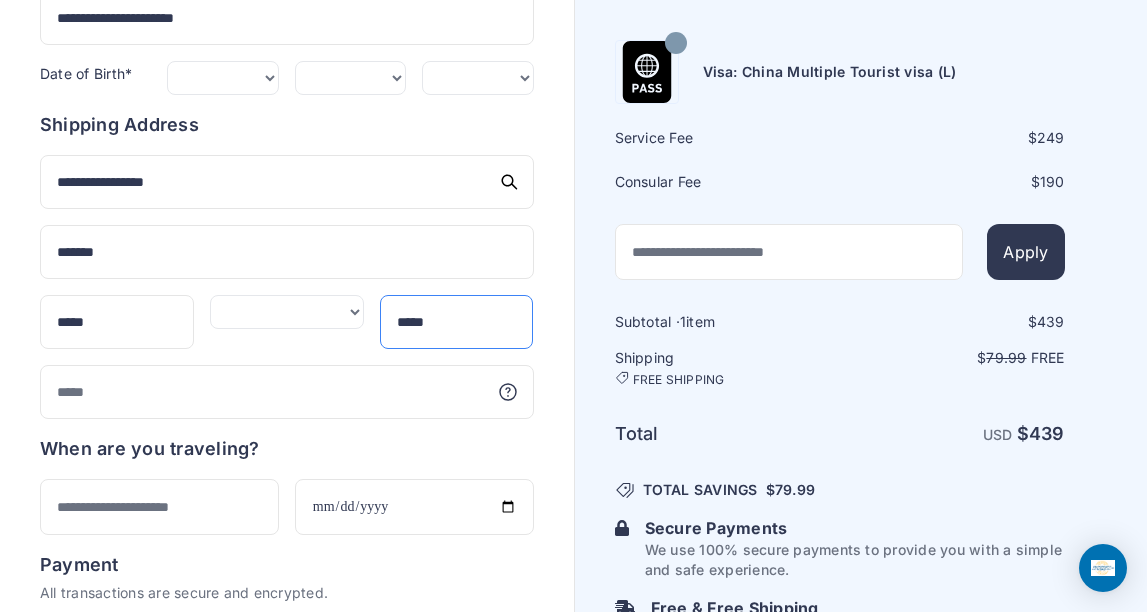 type on "*****" 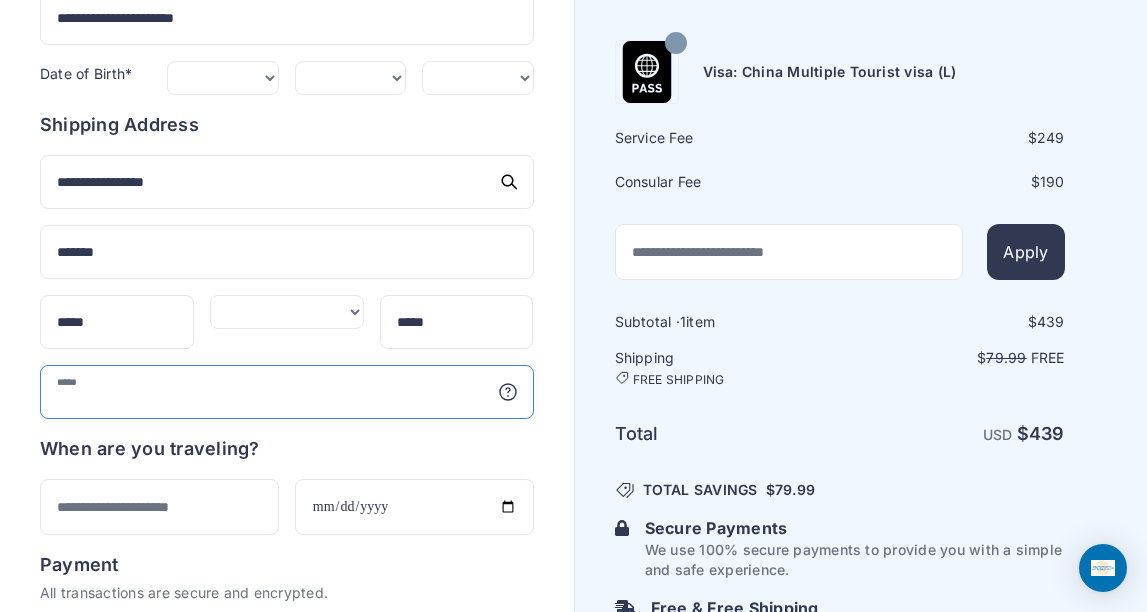 scroll, scrollTop: 311, scrollLeft: 0, axis: vertical 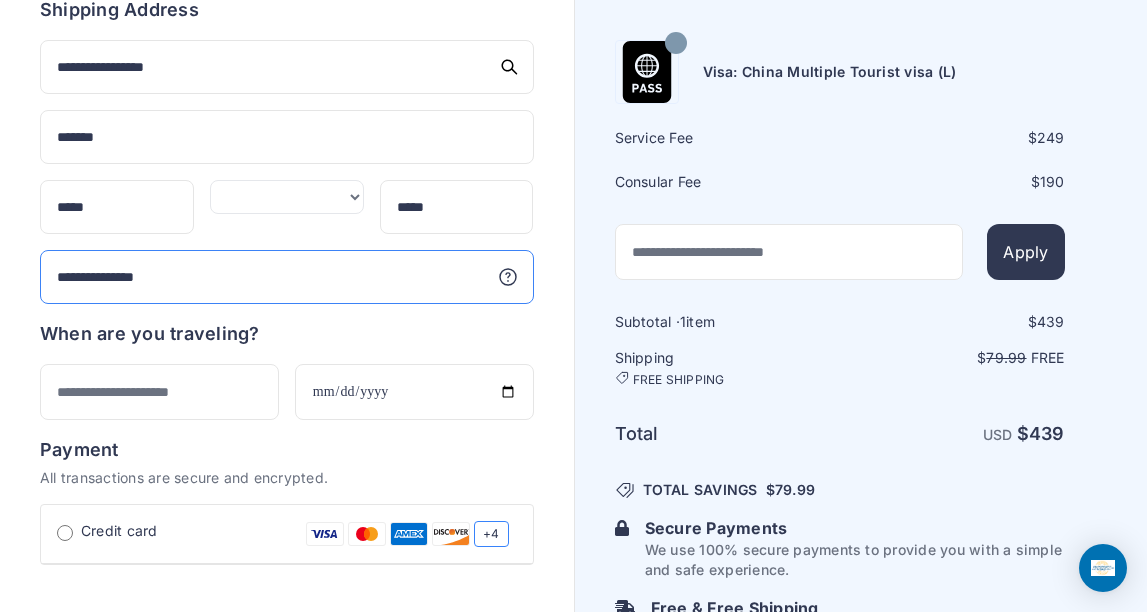 type on "**********" 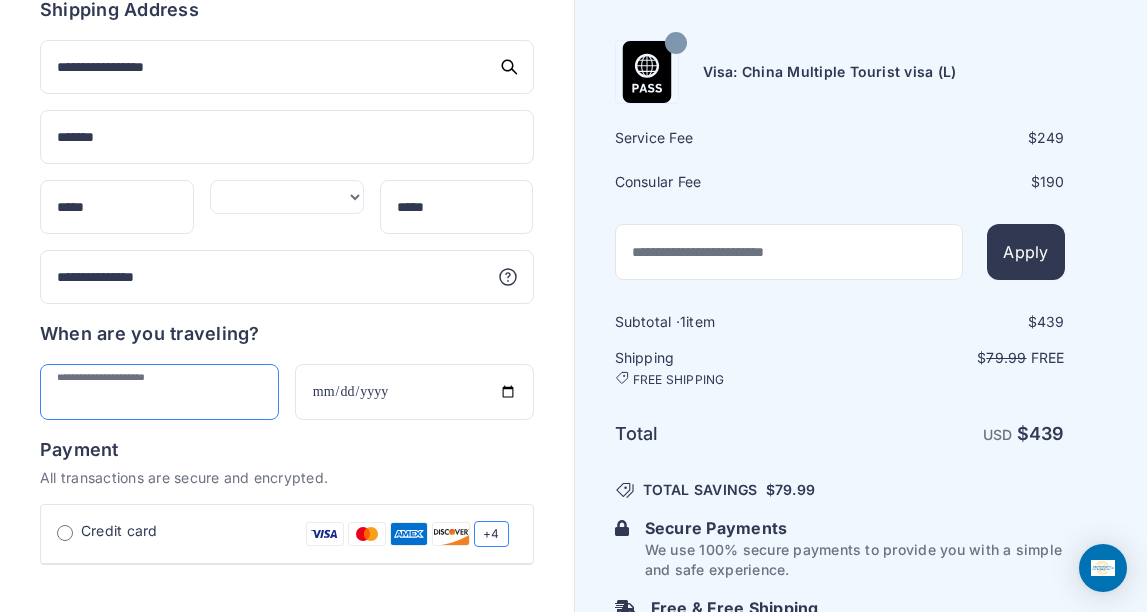 click at bounding box center [159, 392] 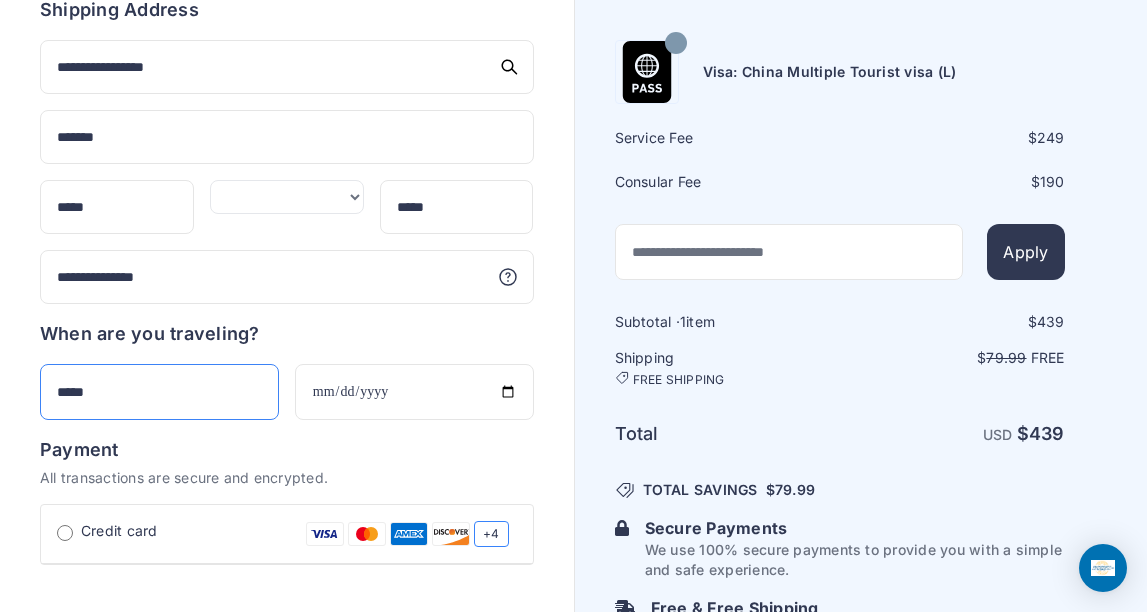type on "*****" 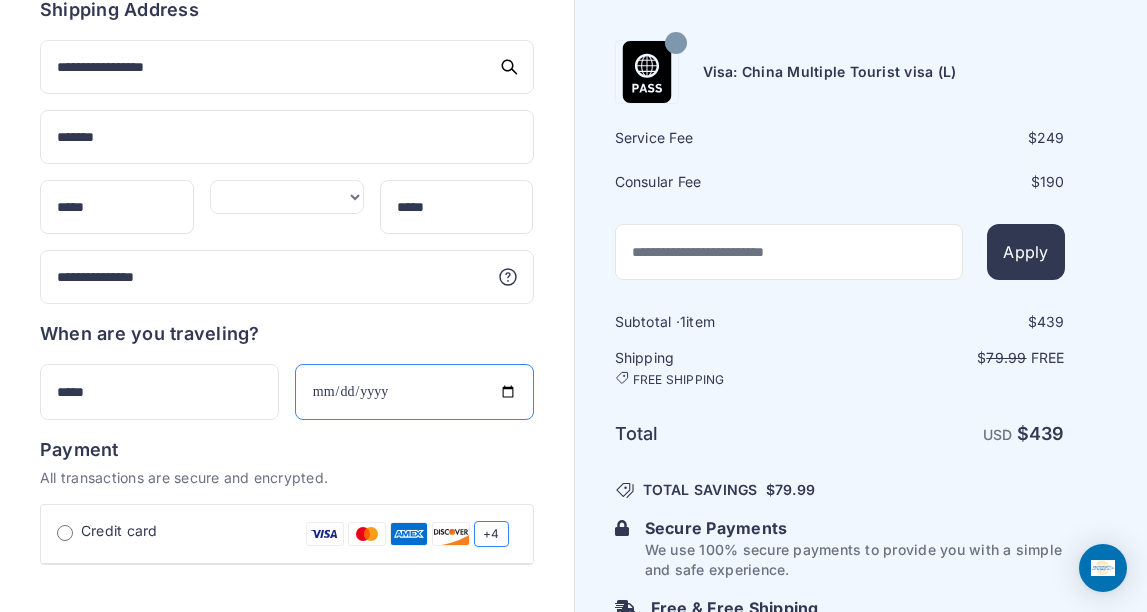 click at bounding box center [414, 392] 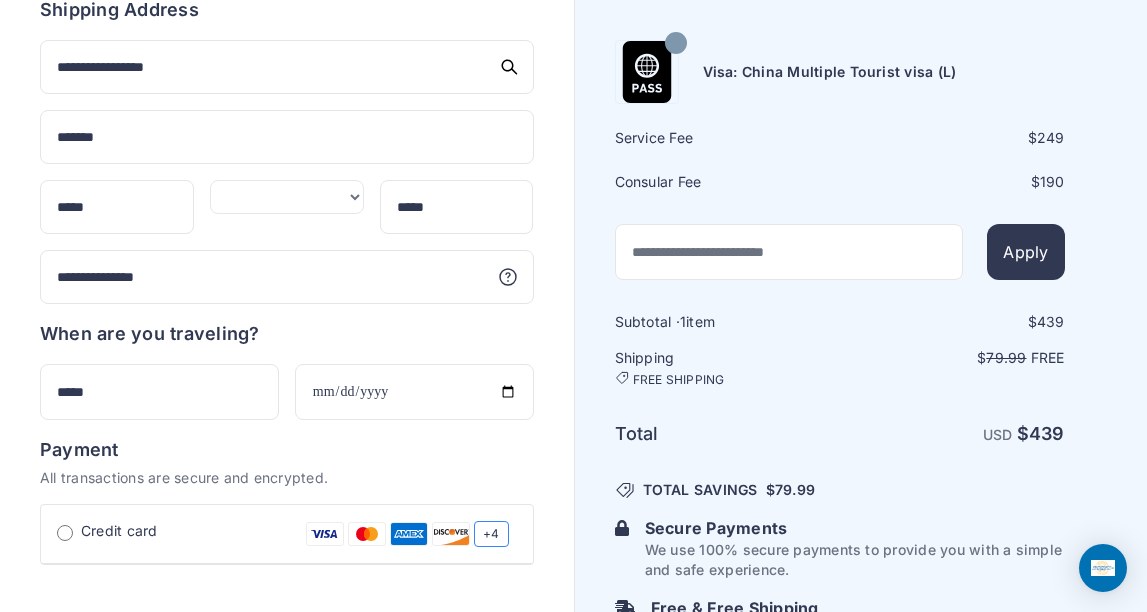 click on "Payment" at bounding box center (287, 450) 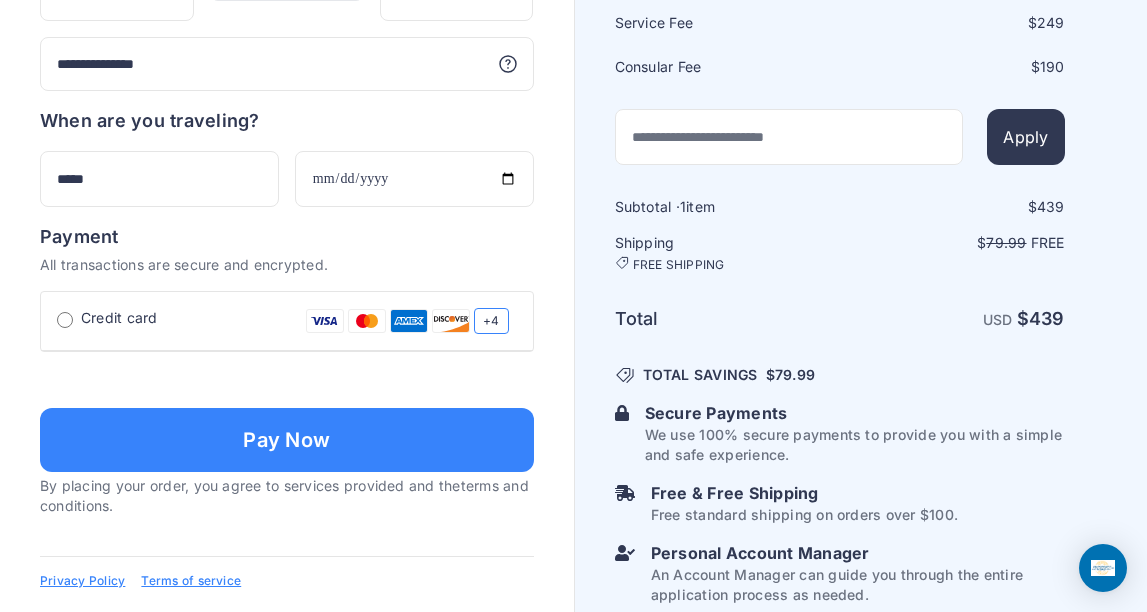 scroll, scrollTop: 639, scrollLeft: 0, axis: vertical 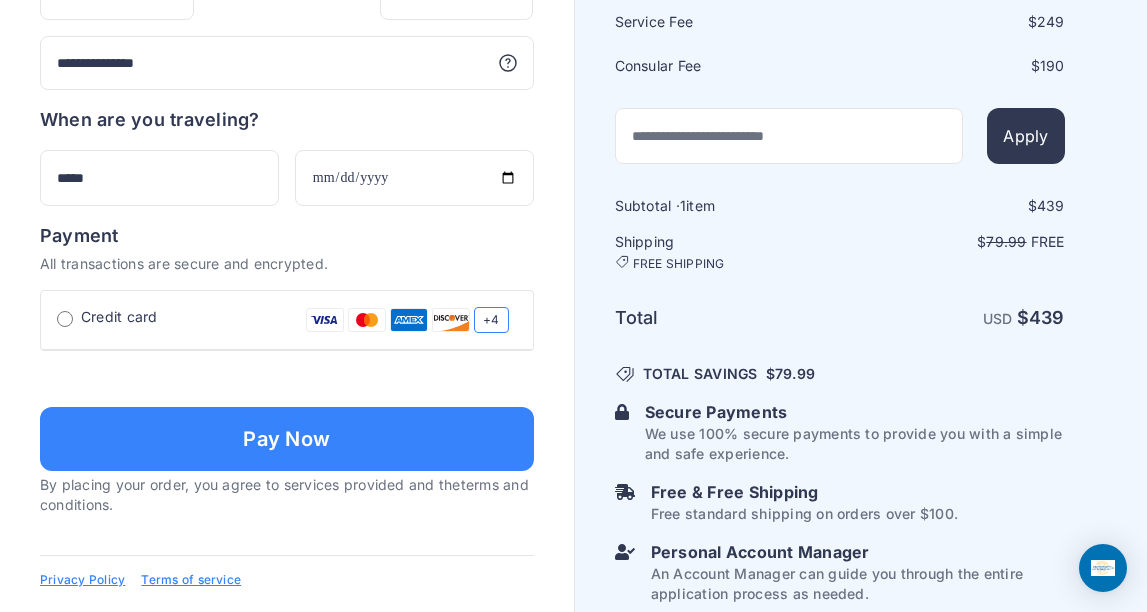 click at bounding box center (287, 377) 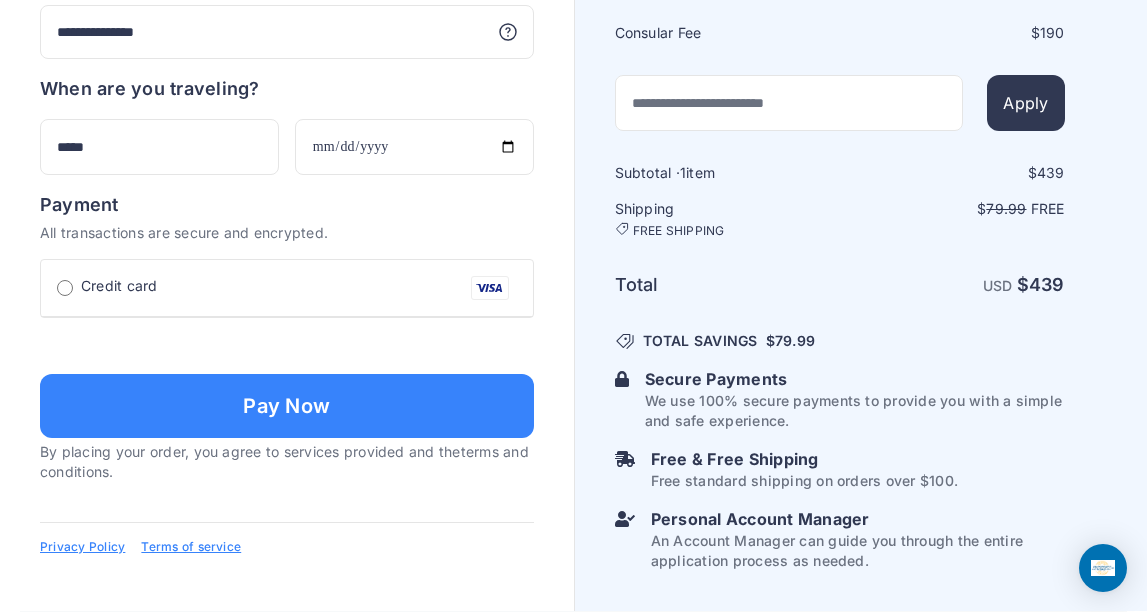 type on "**********" 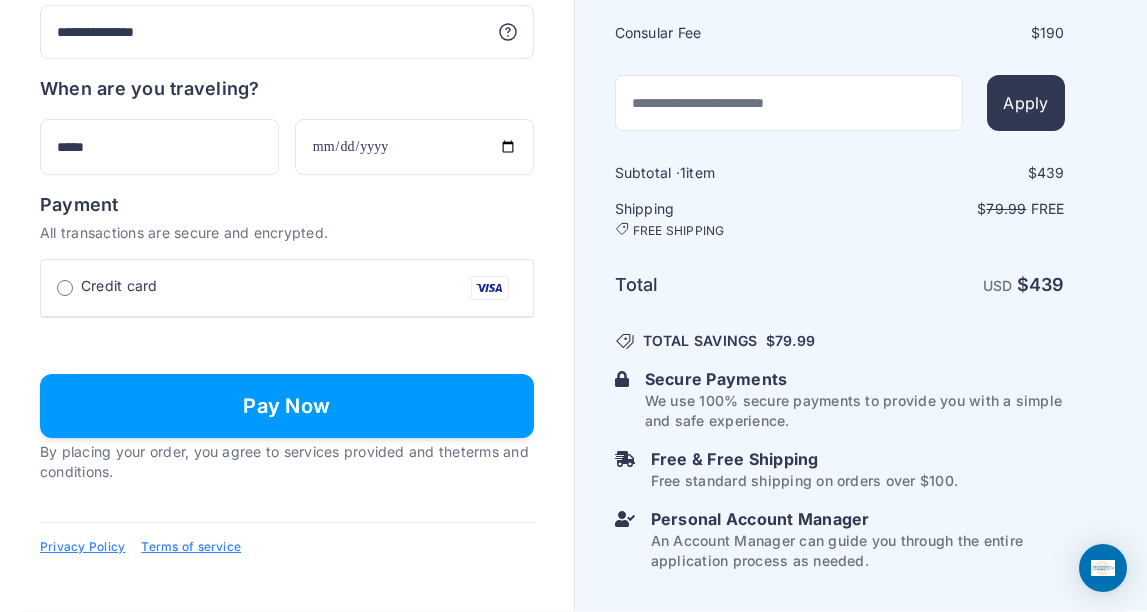 type on "**********" 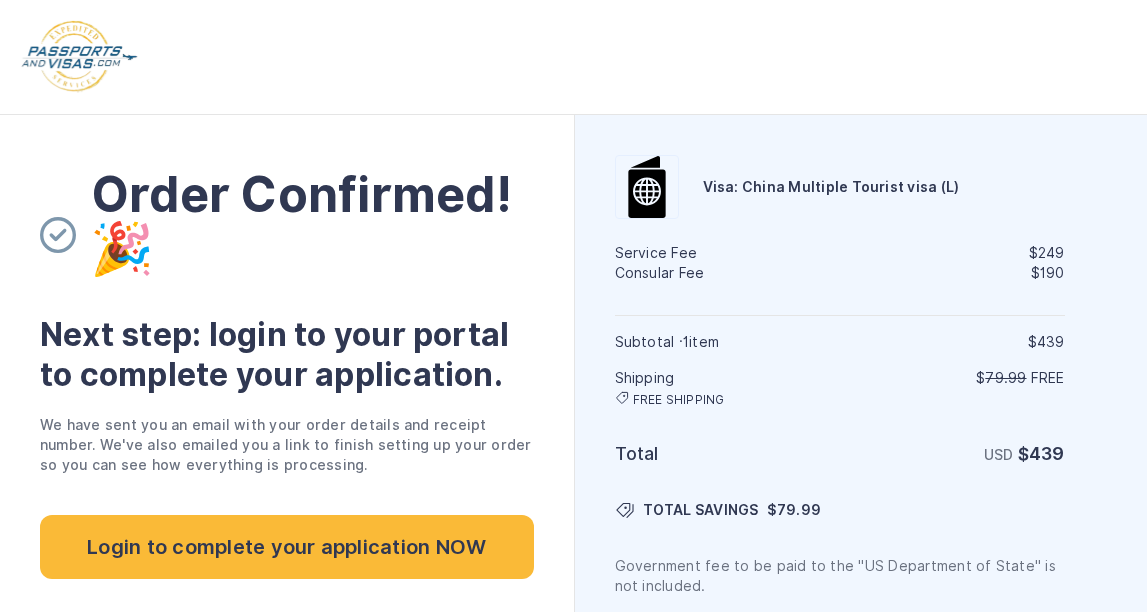 scroll, scrollTop: 0, scrollLeft: 0, axis: both 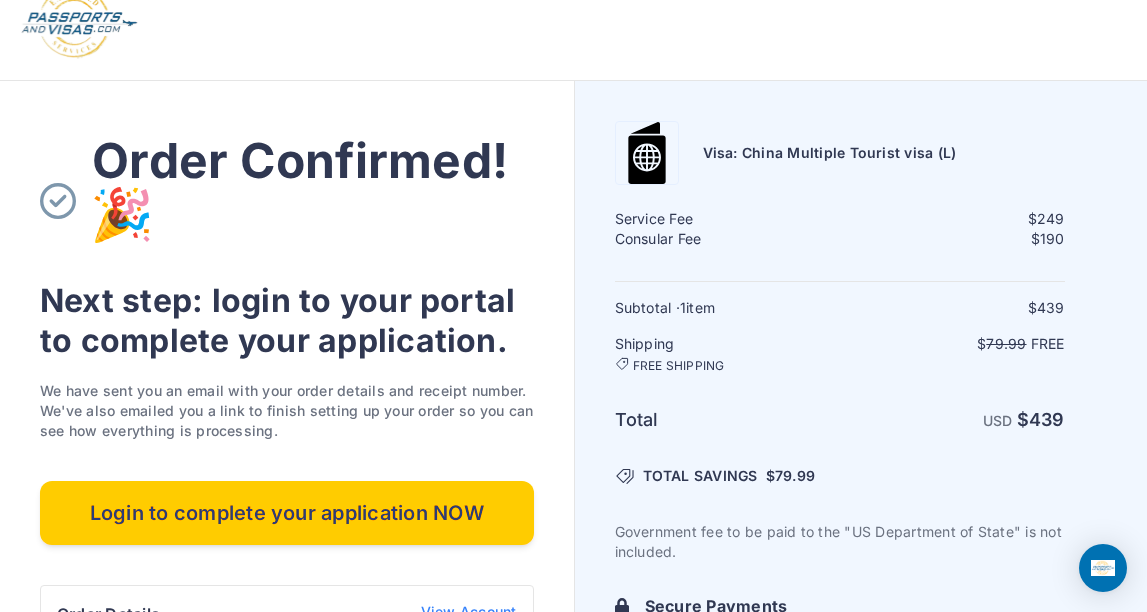 click on "Login to complete your application NOW" at bounding box center (287, 513) 